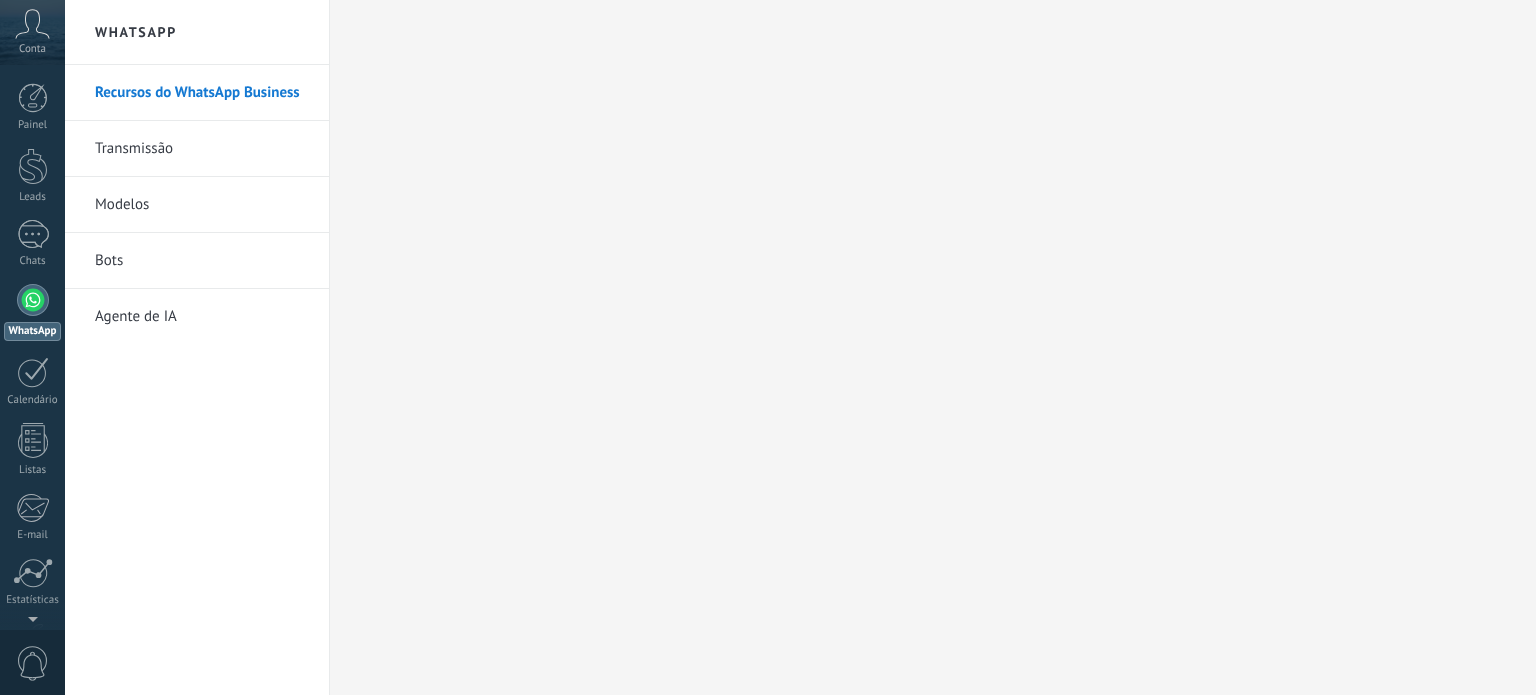 scroll, scrollTop: 0, scrollLeft: 0, axis: both 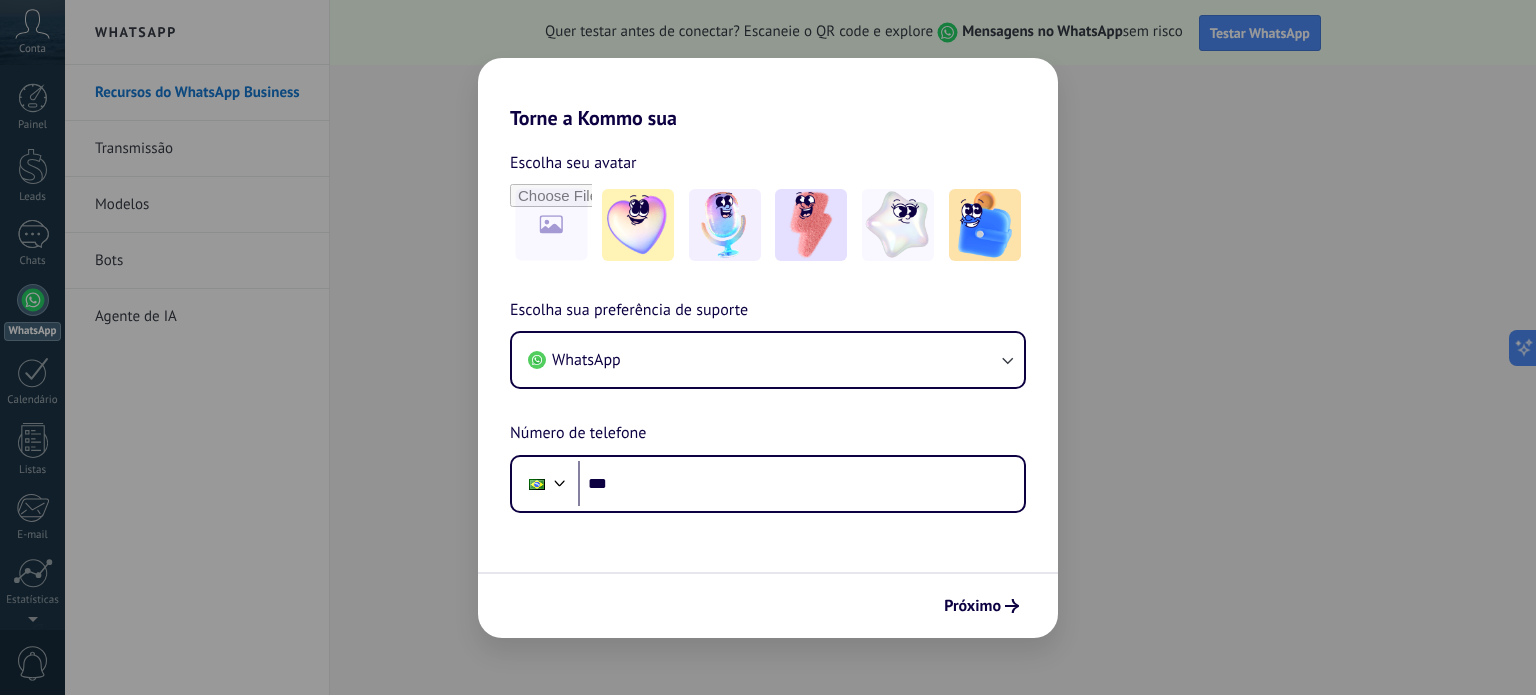 click on "Torne a Kommo sua Escolha seu avatar Escolha sua preferência de suporte WhatsApp Número de telefone Phone *** Próximo" at bounding box center [768, 347] 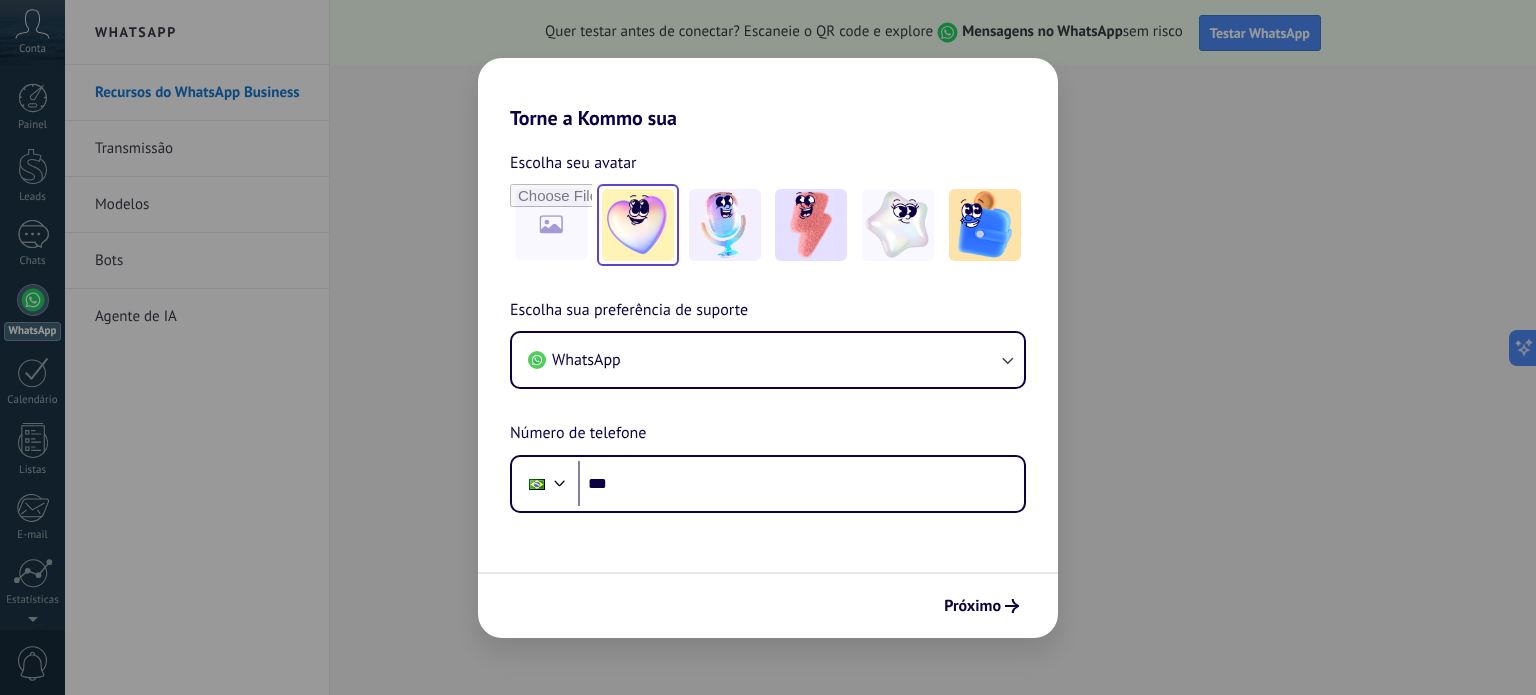 click at bounding box center (638, 225) 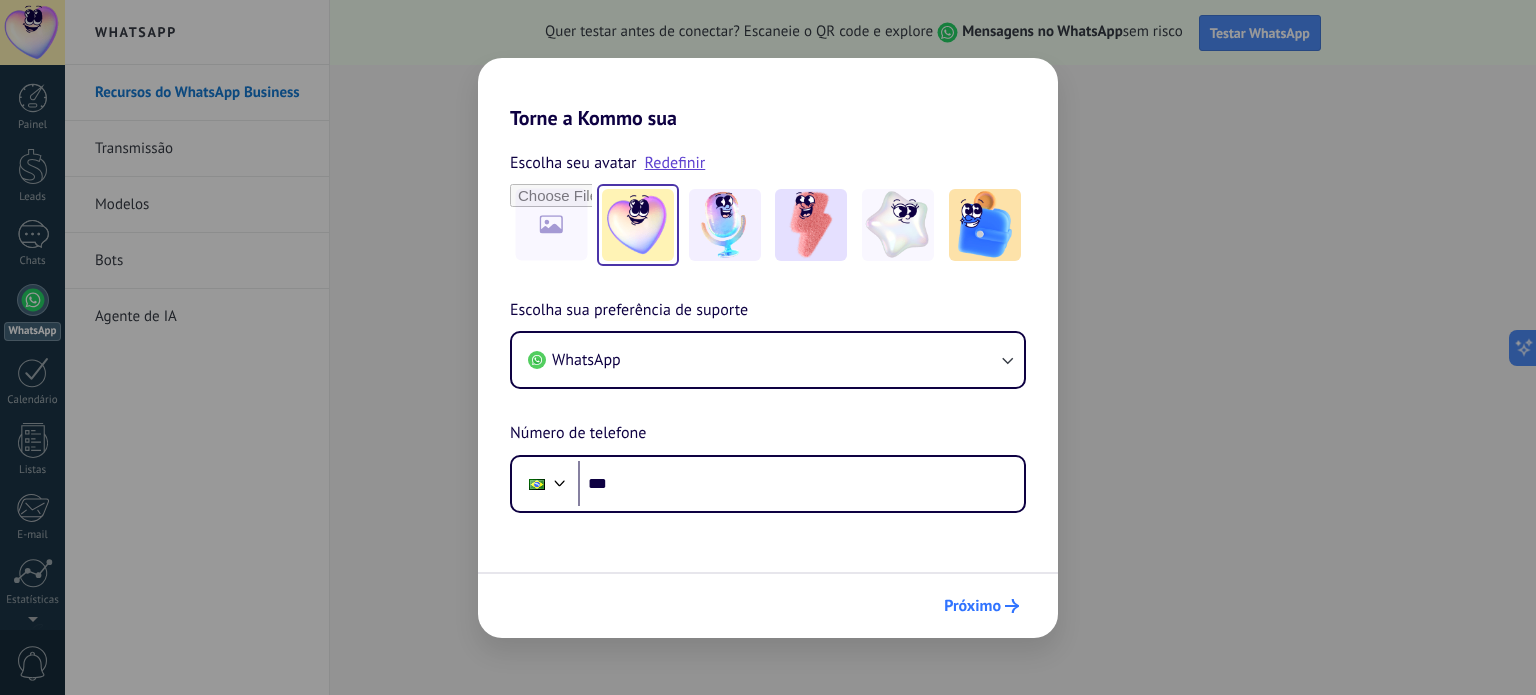 click on "Próximo" at bounding box center (981, 606) 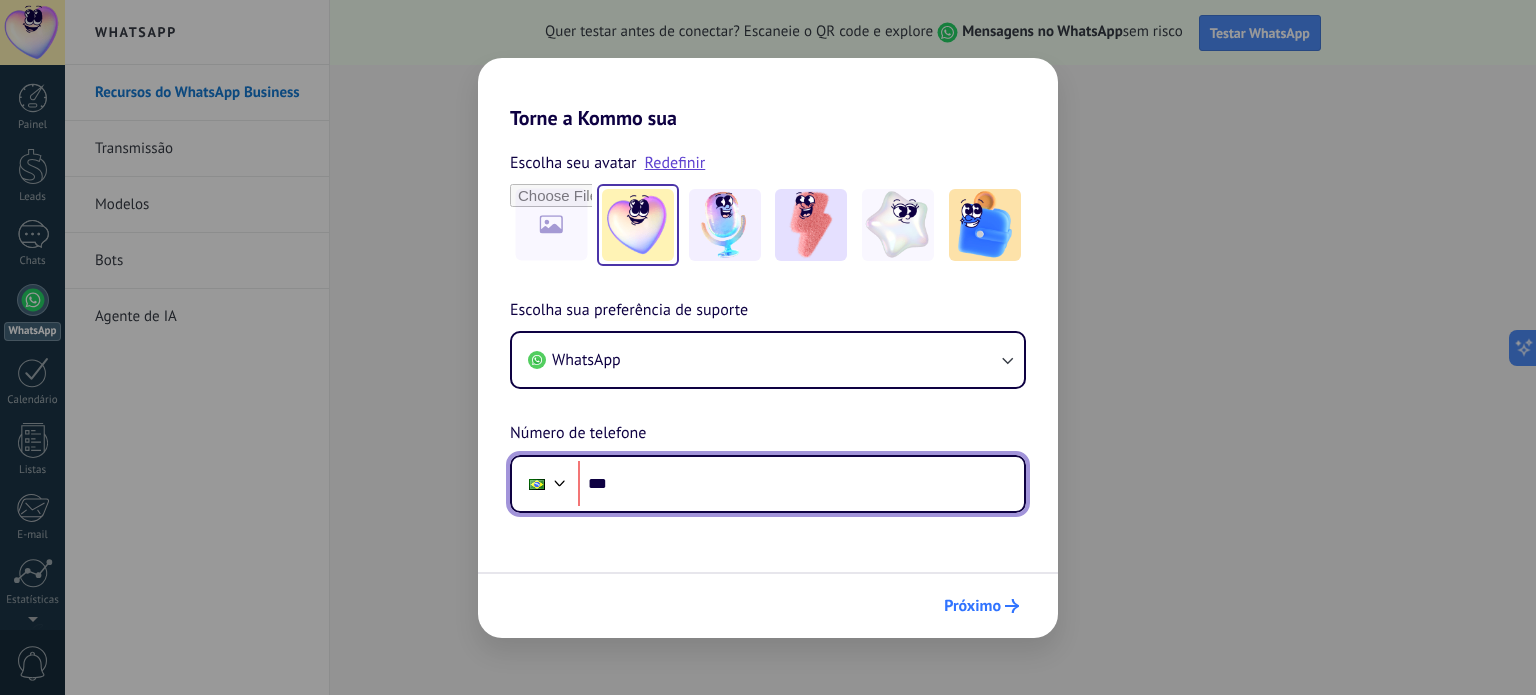 scroll, scrollTop: 0, scrollLeft: 0, axis: both 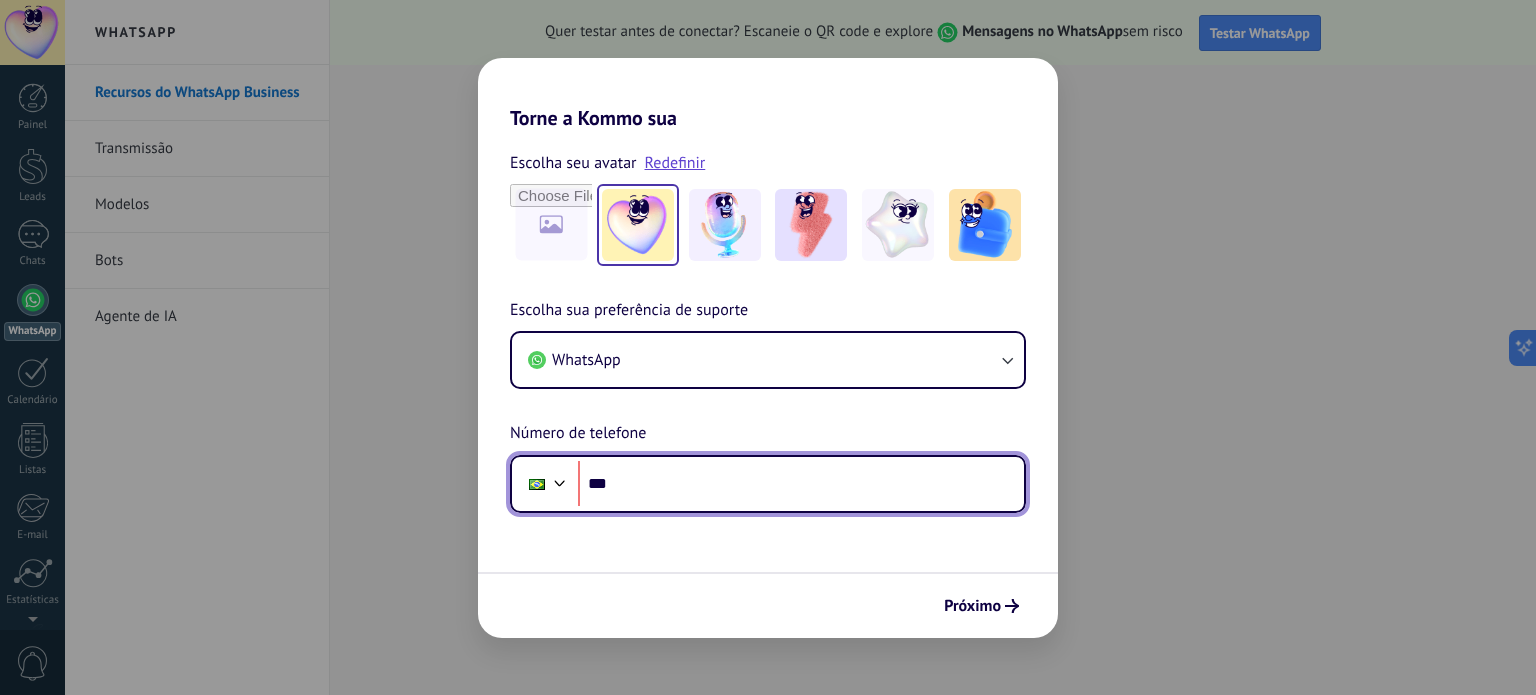 click on "***" at bounding box center (801, 484) 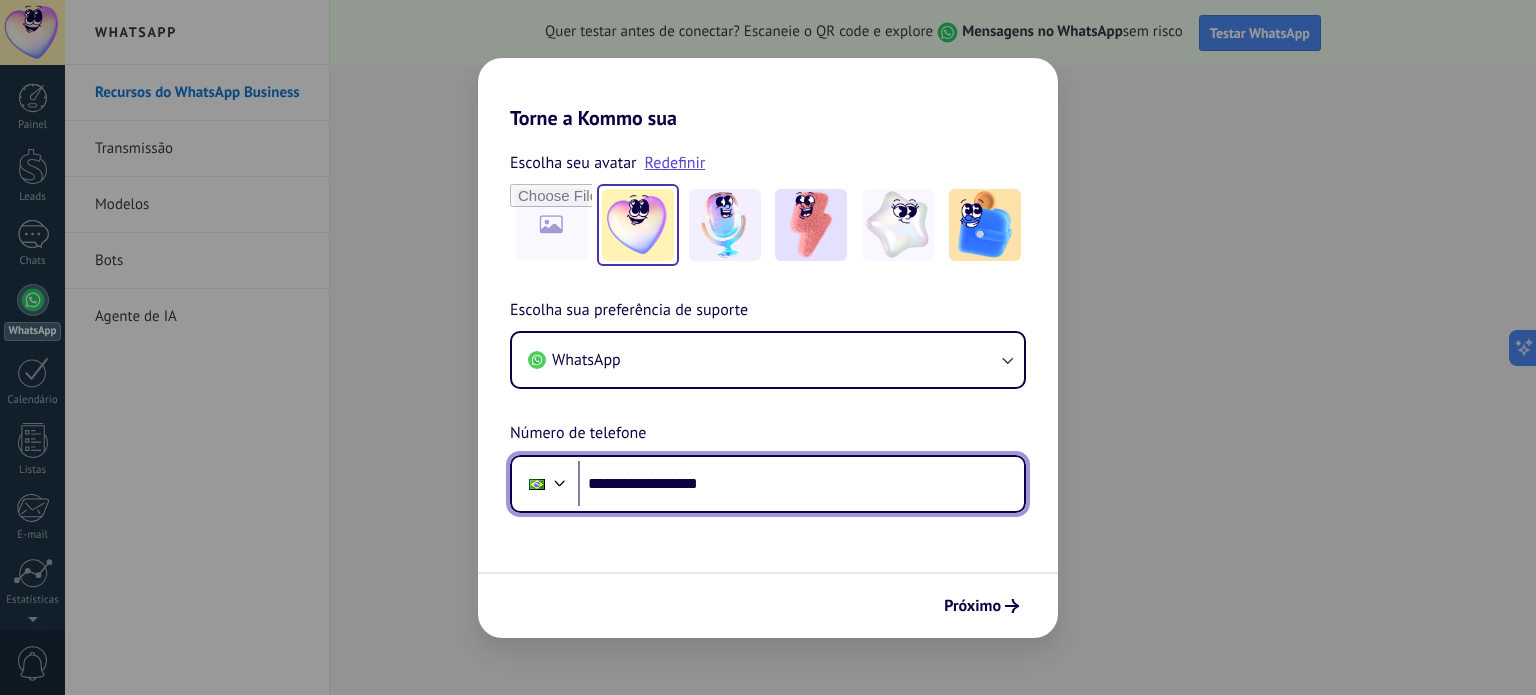 click on "**********" at bounding box center [801, 484] 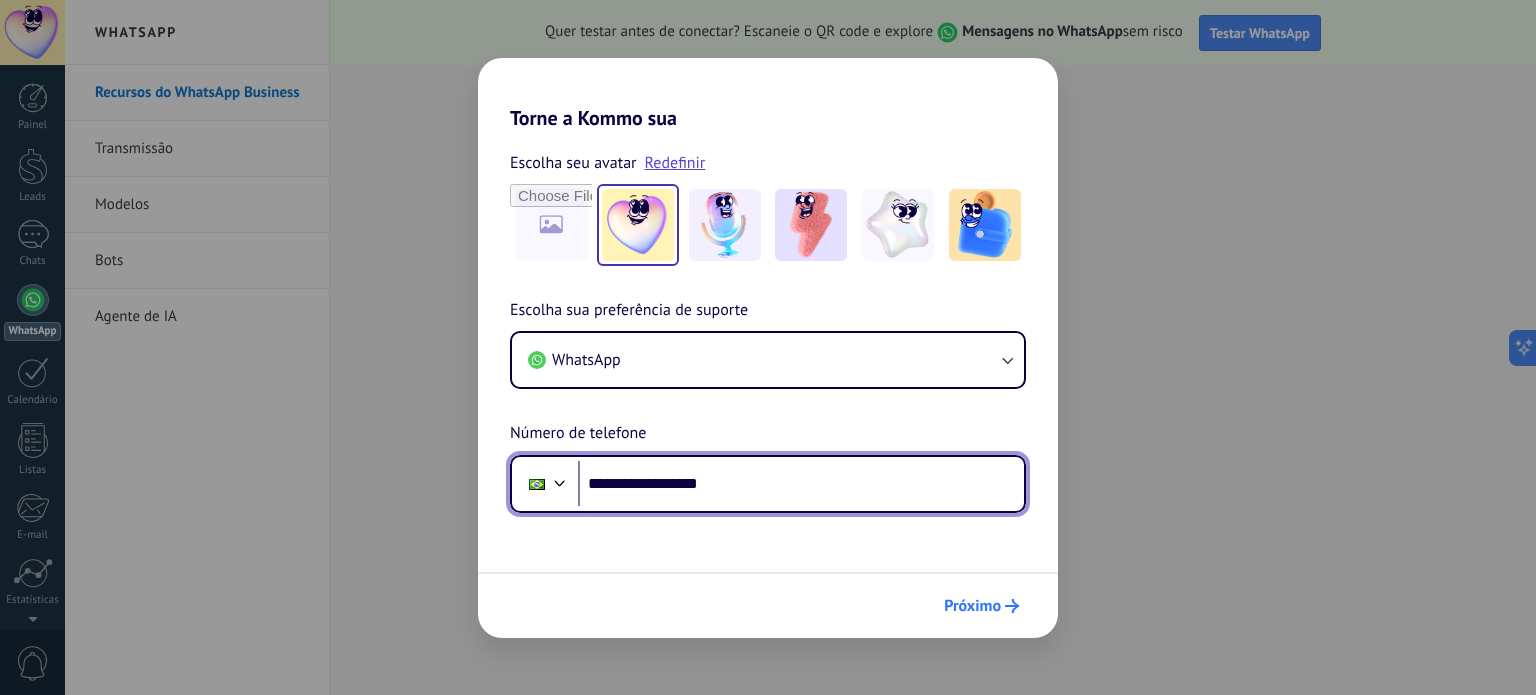 type on "**********" 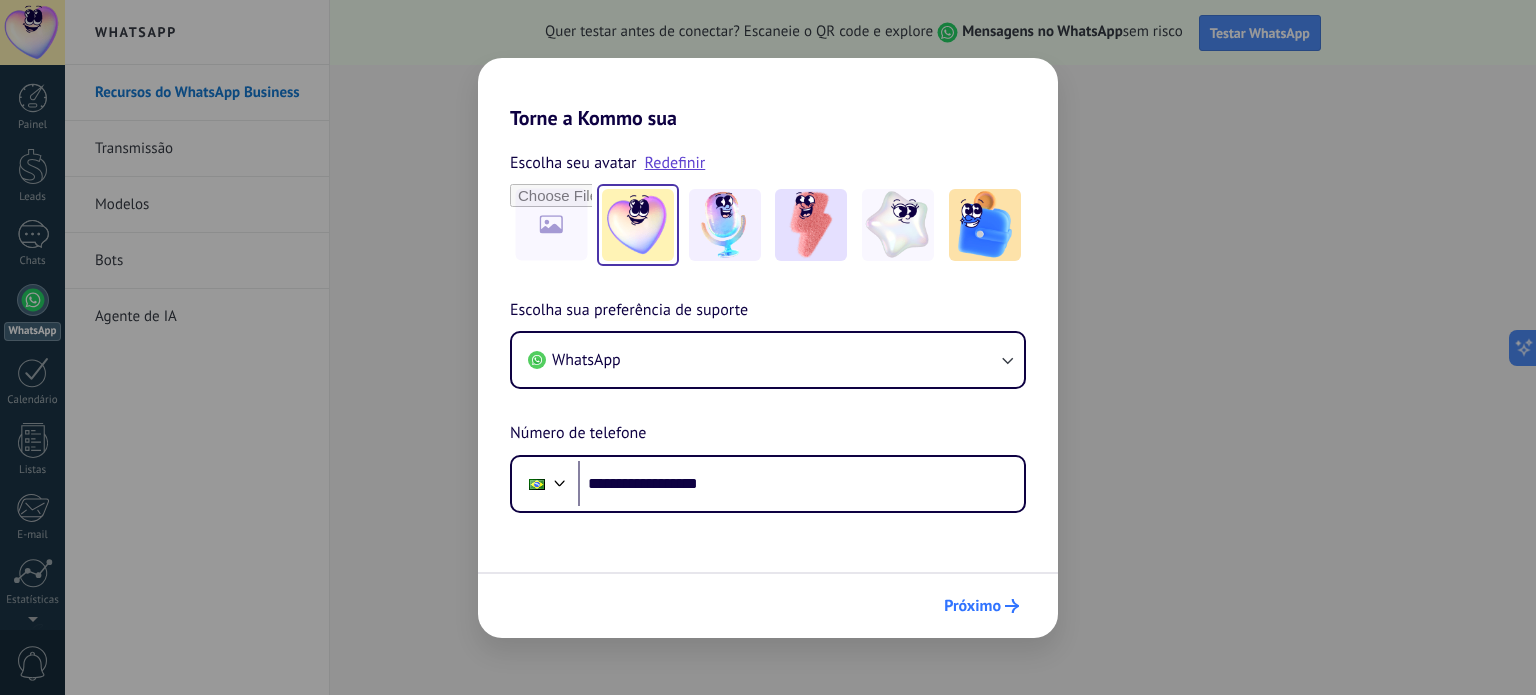 click on "Próximo" at bounding box center (972, 606) 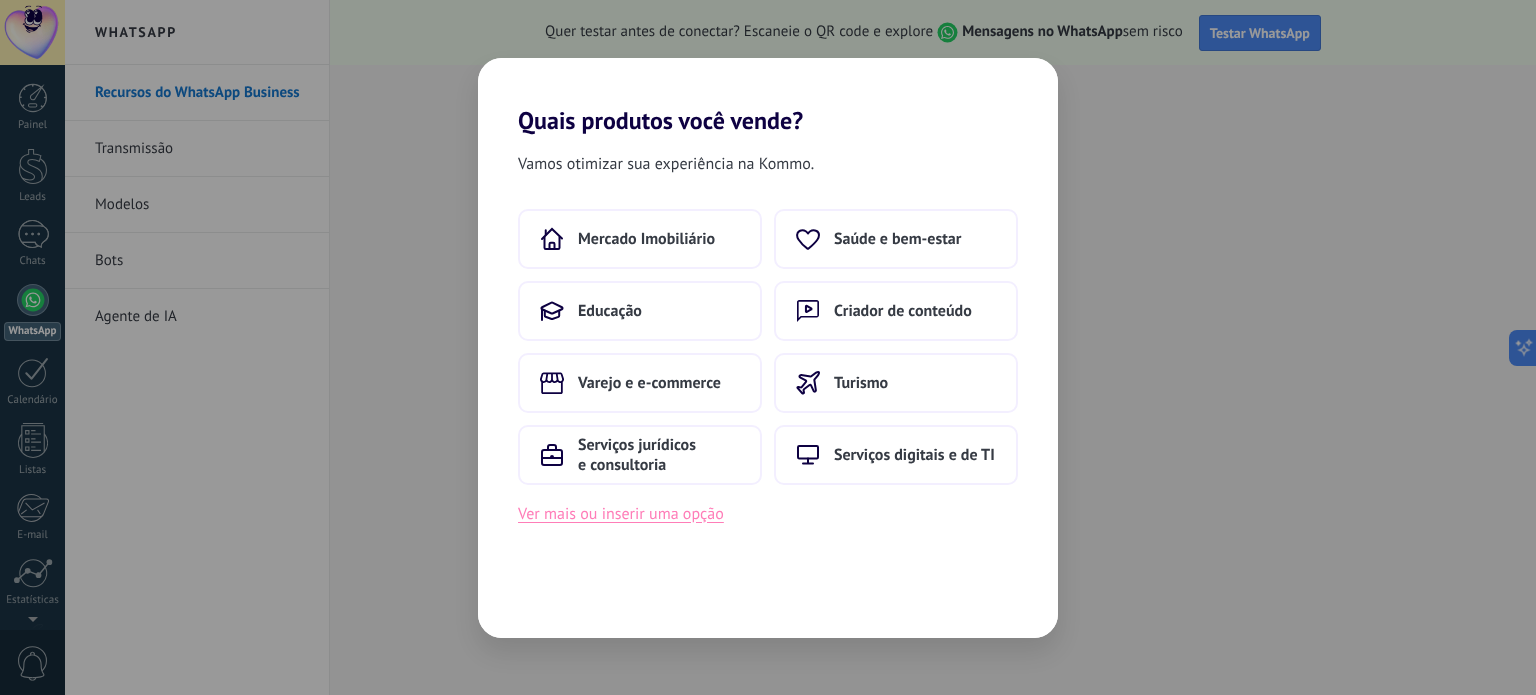 click on "Ver mais ou inserir uma opção" at bounding box center [621, 514] 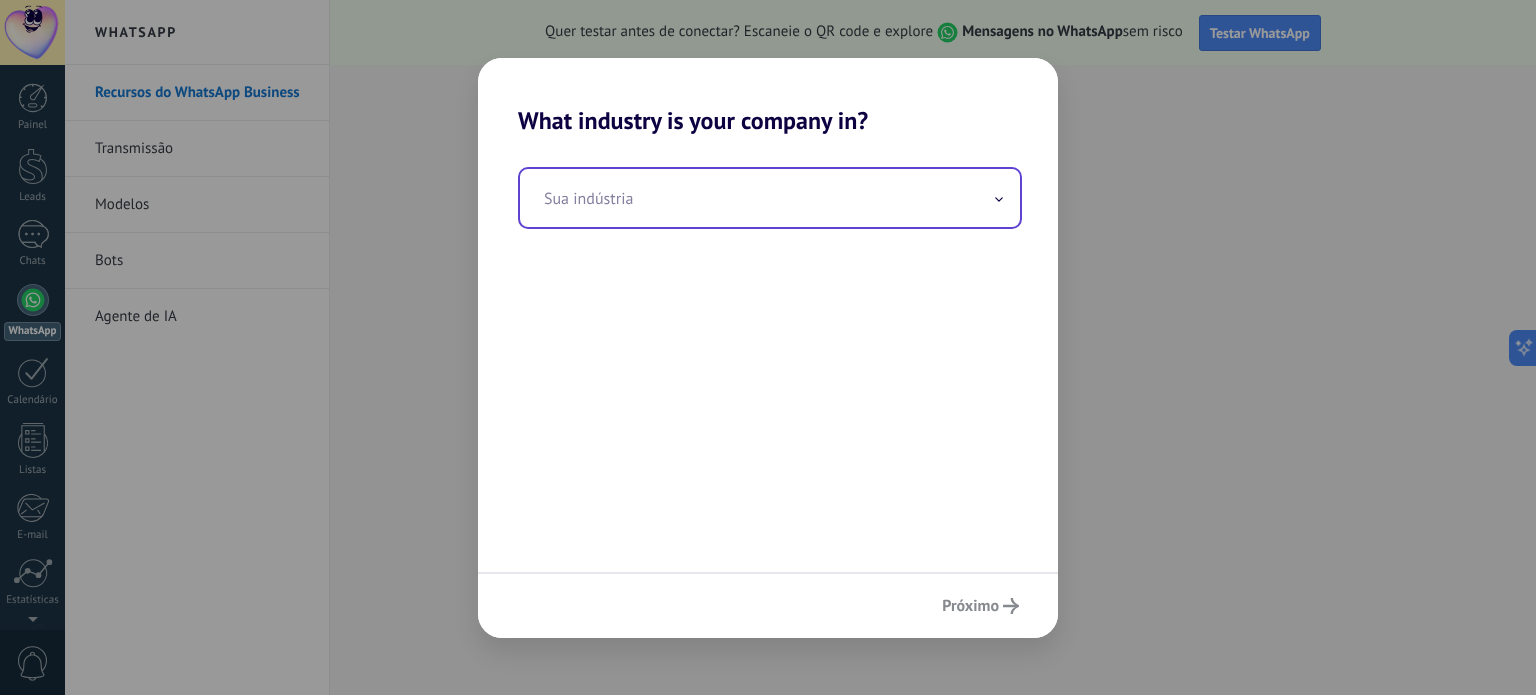 click at bounding box center (770, 198) 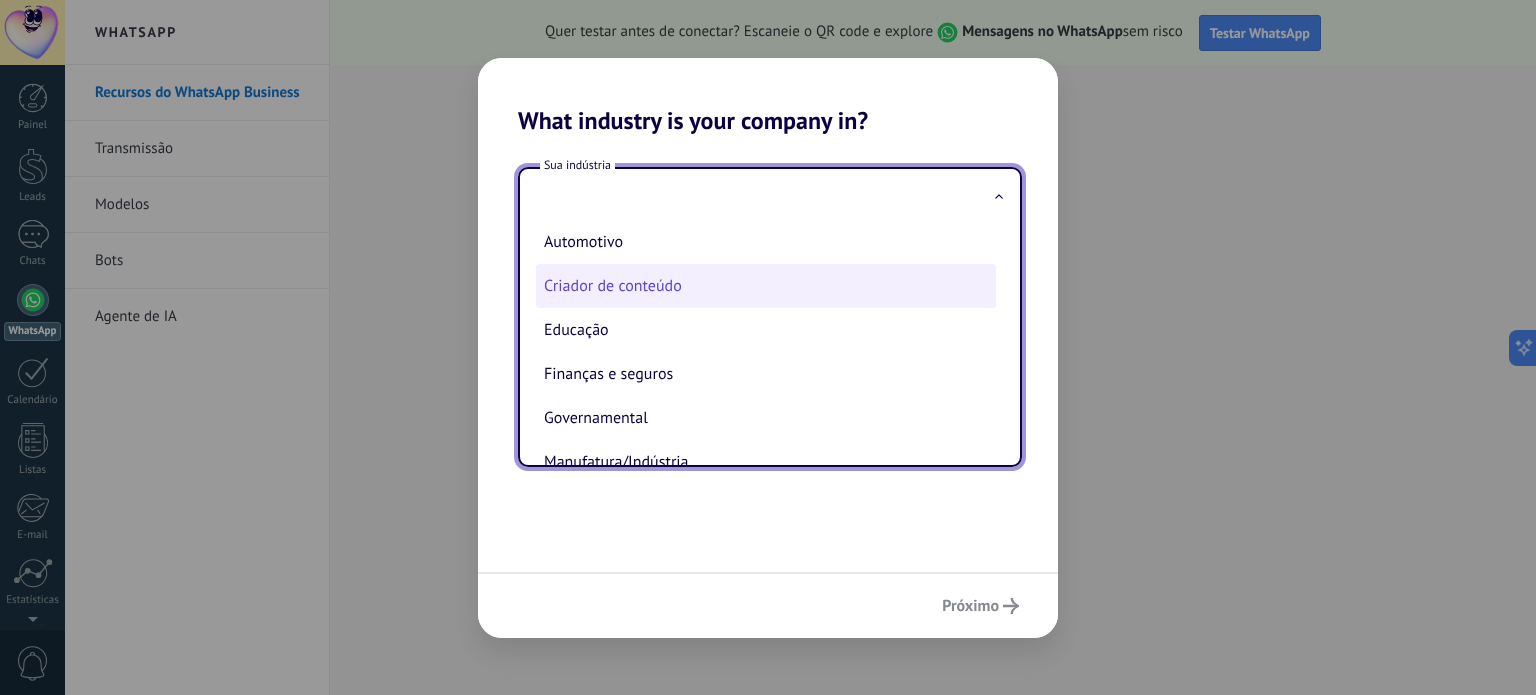 scroll, scrollTop: 0, scrollLeft: 0, axis: both 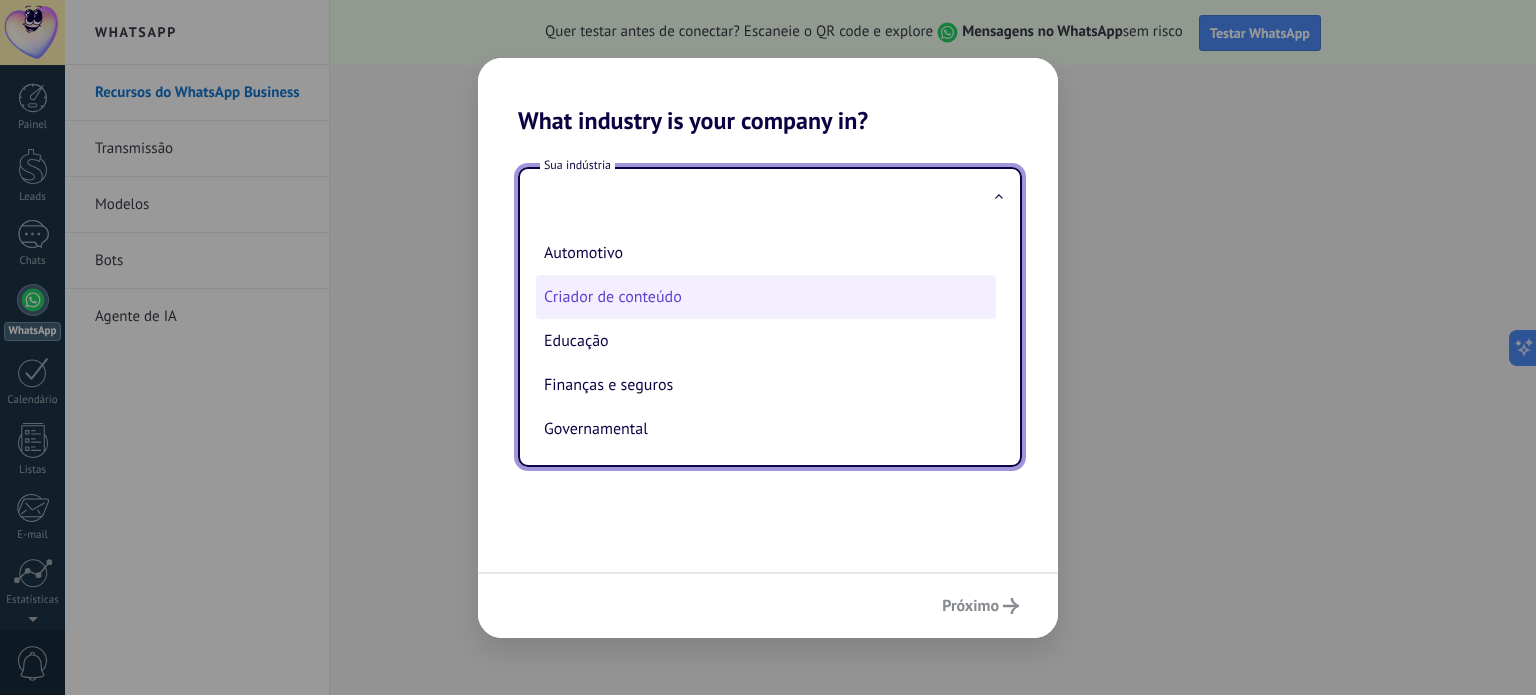 click on "Criador de conteúdo" at bounding box center (766, 297) 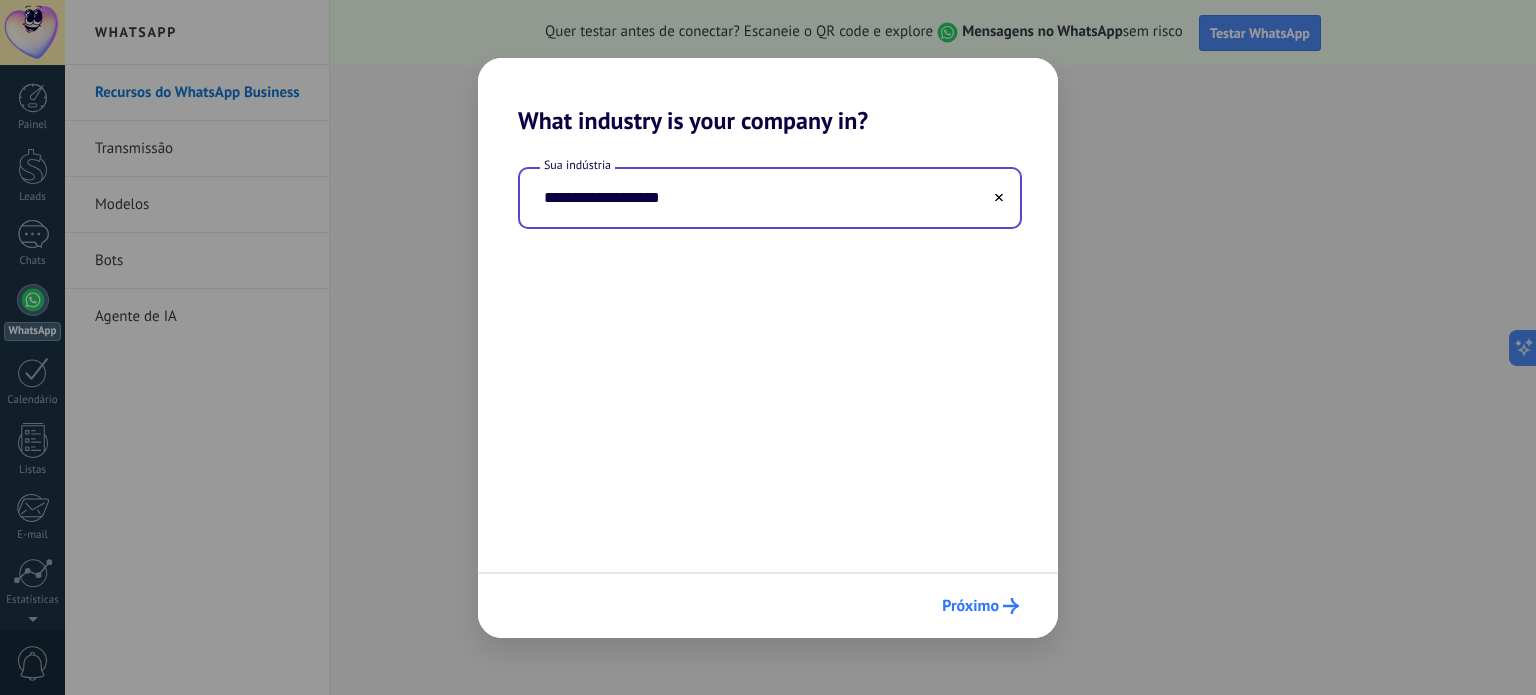 click on "Próximo" at bounding box center (970, 606) 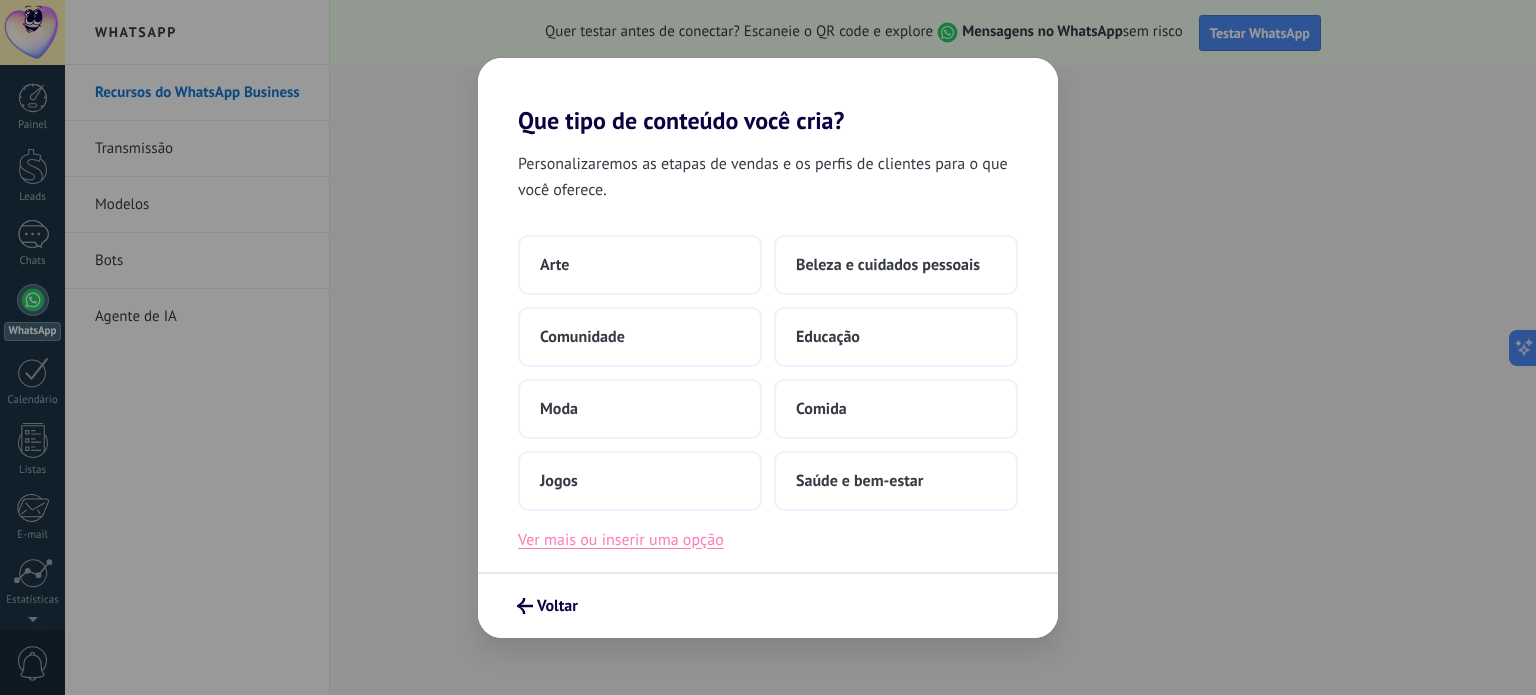 click on "Ver mais ou inserir uma opção" at bounding box center (621, 540) 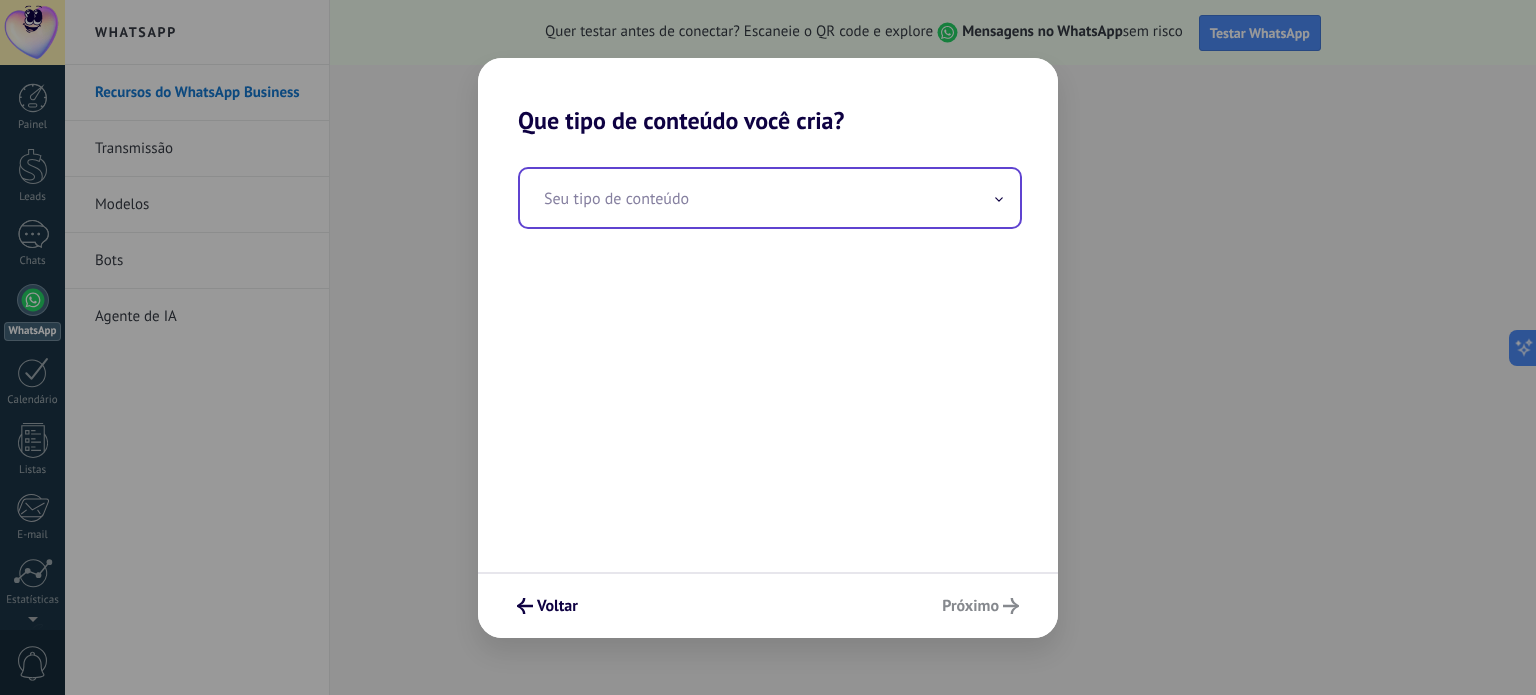 click at bounding box center (770, 198) 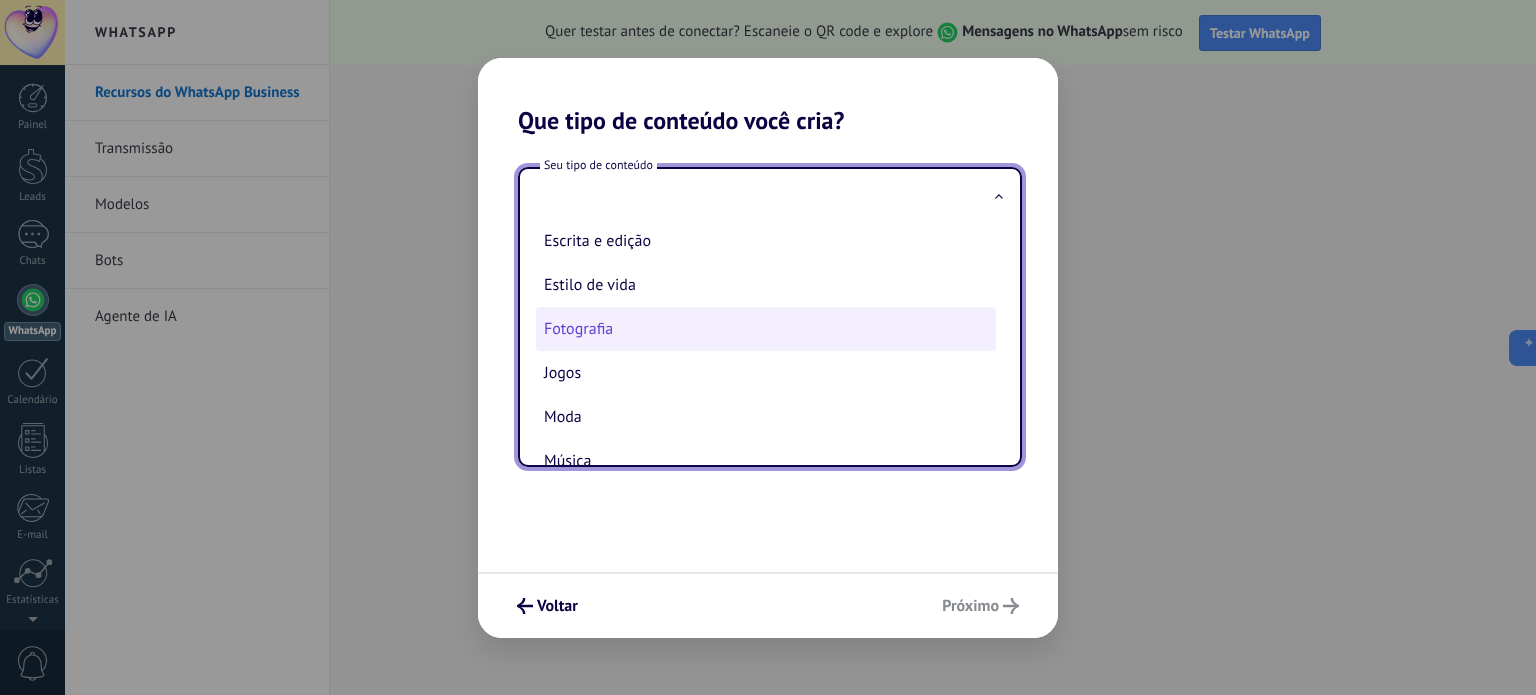 scroll, scrollTop: 308, scrollLeft: 0, axis: vertical 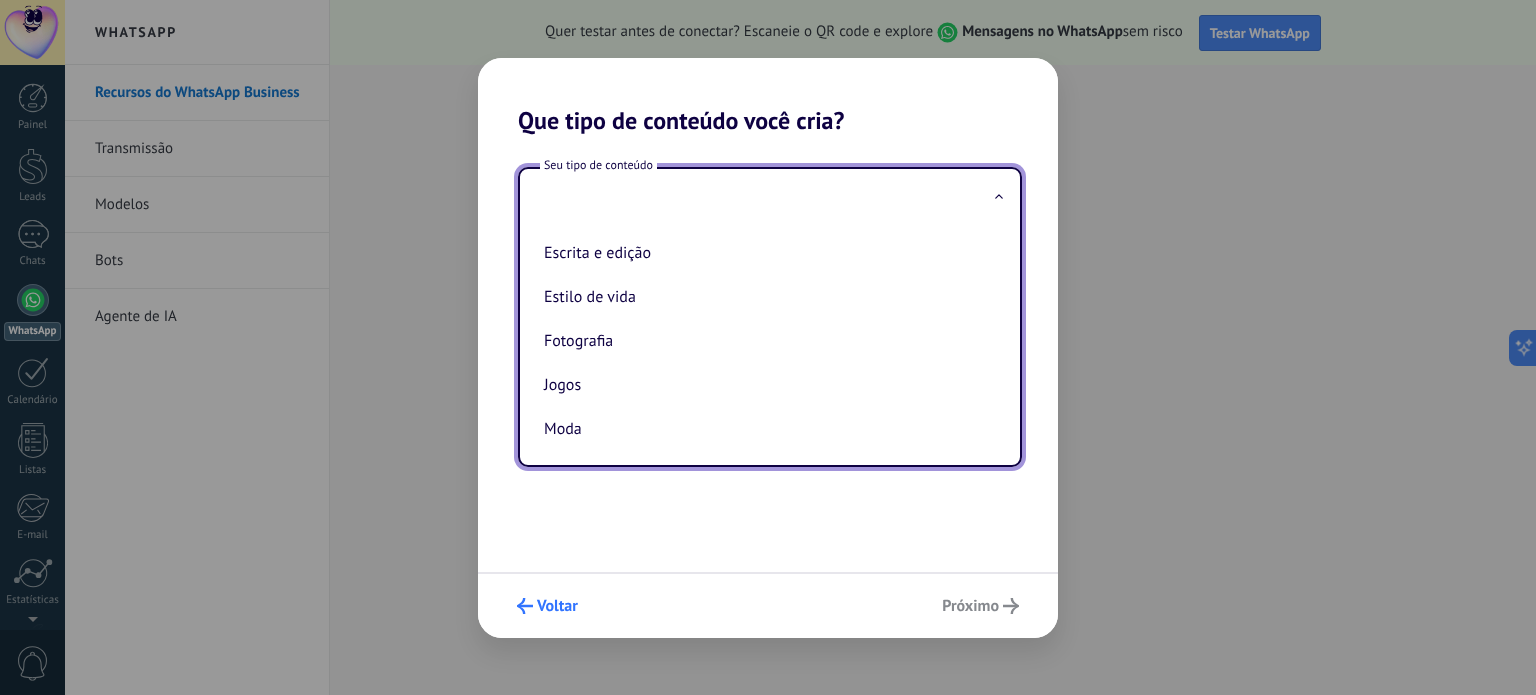 click on "Voltar" at bounding box center (557, 606) 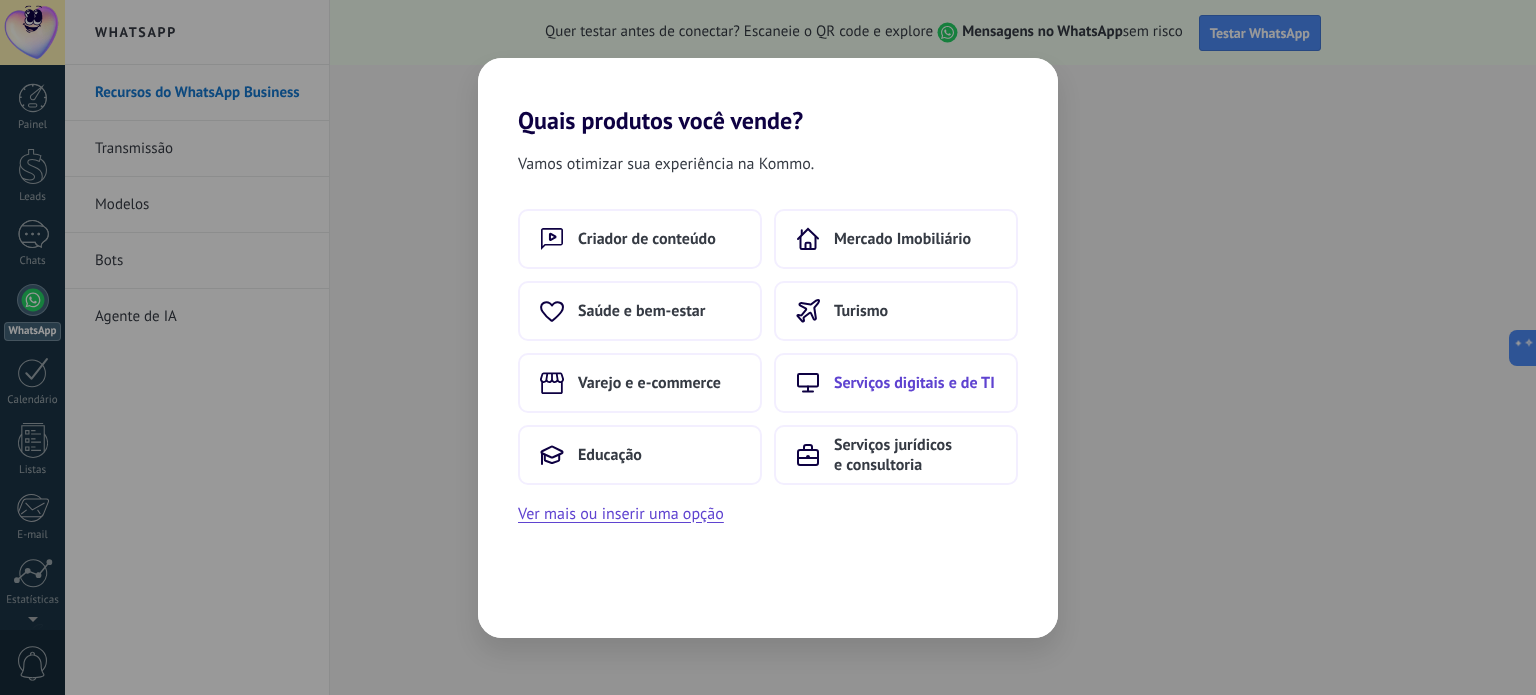 click on "Serviços digitais e de TI" at bounding box center (914, 383) 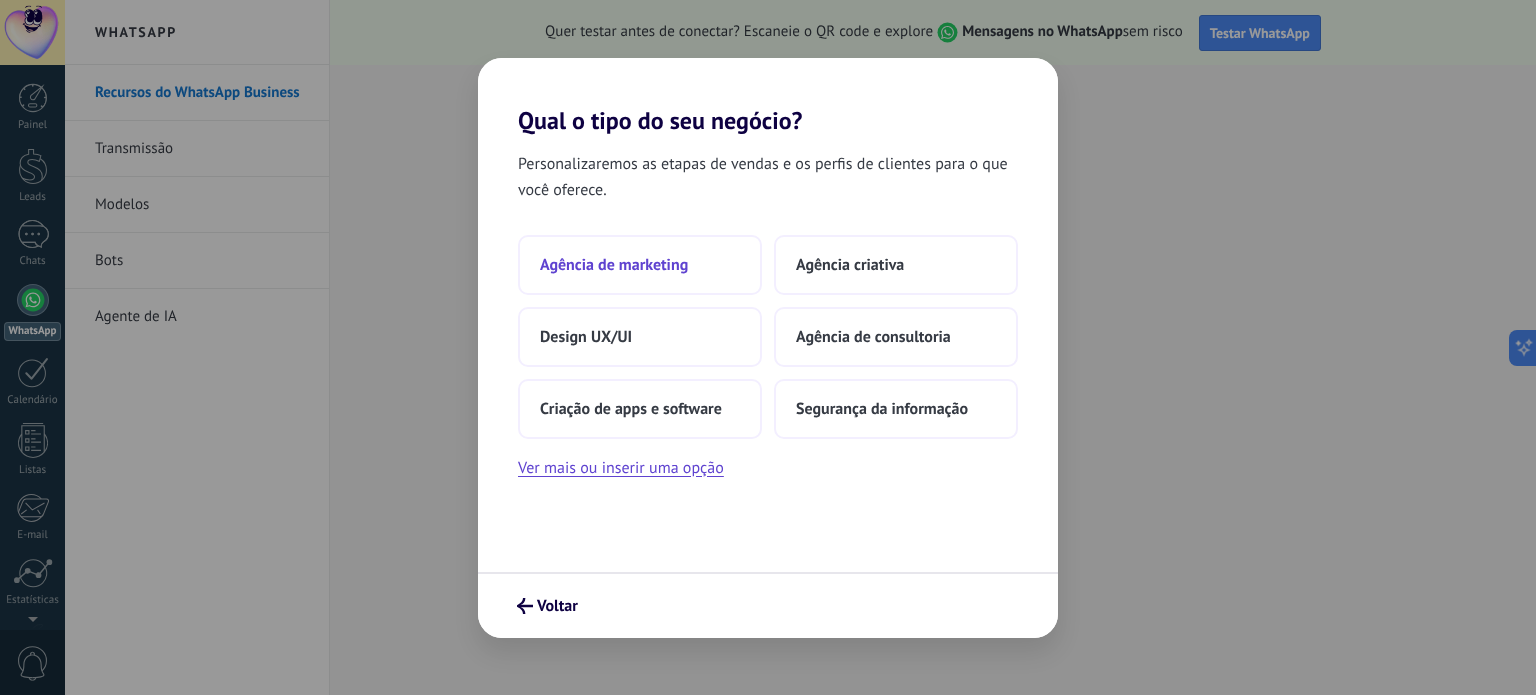 click on "Agência de marketing" at bounding box center [614, 265] 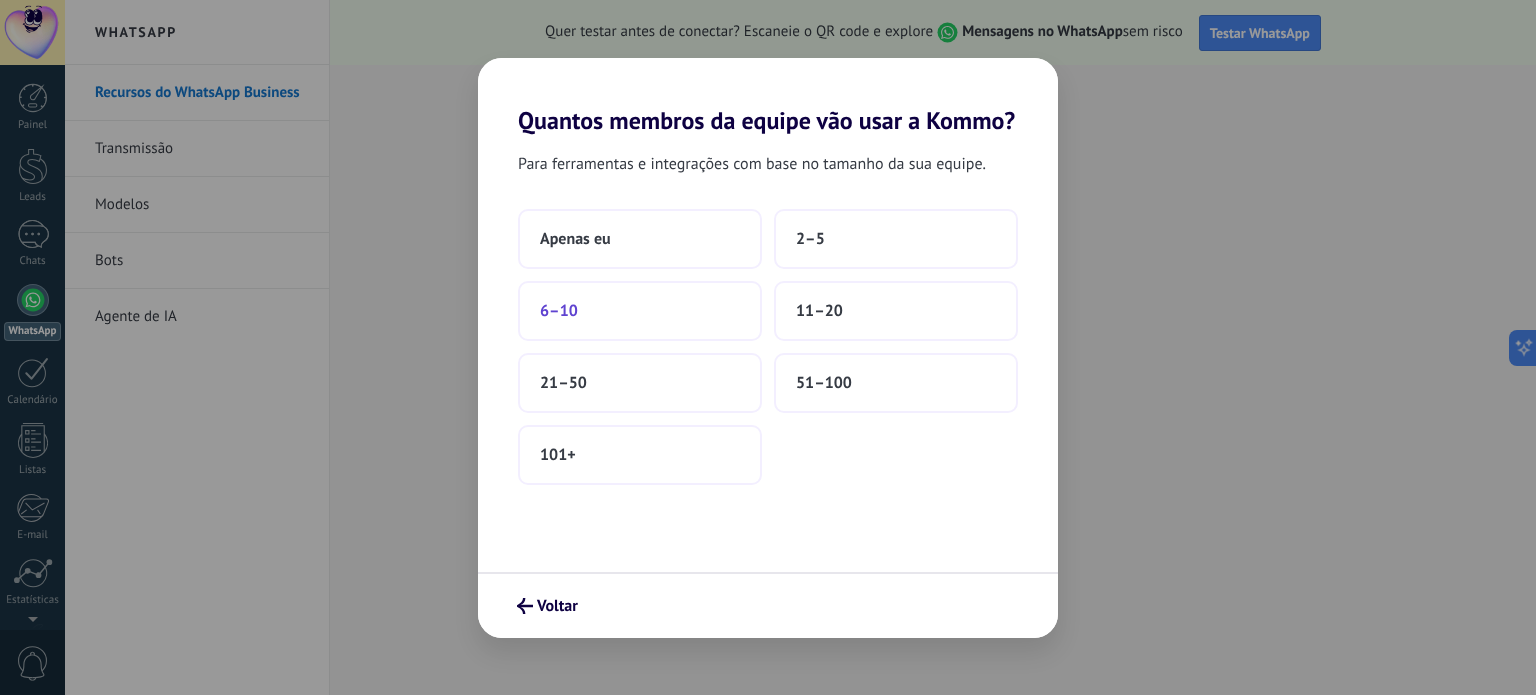click on "6–10" at bounding box center (640, 311) 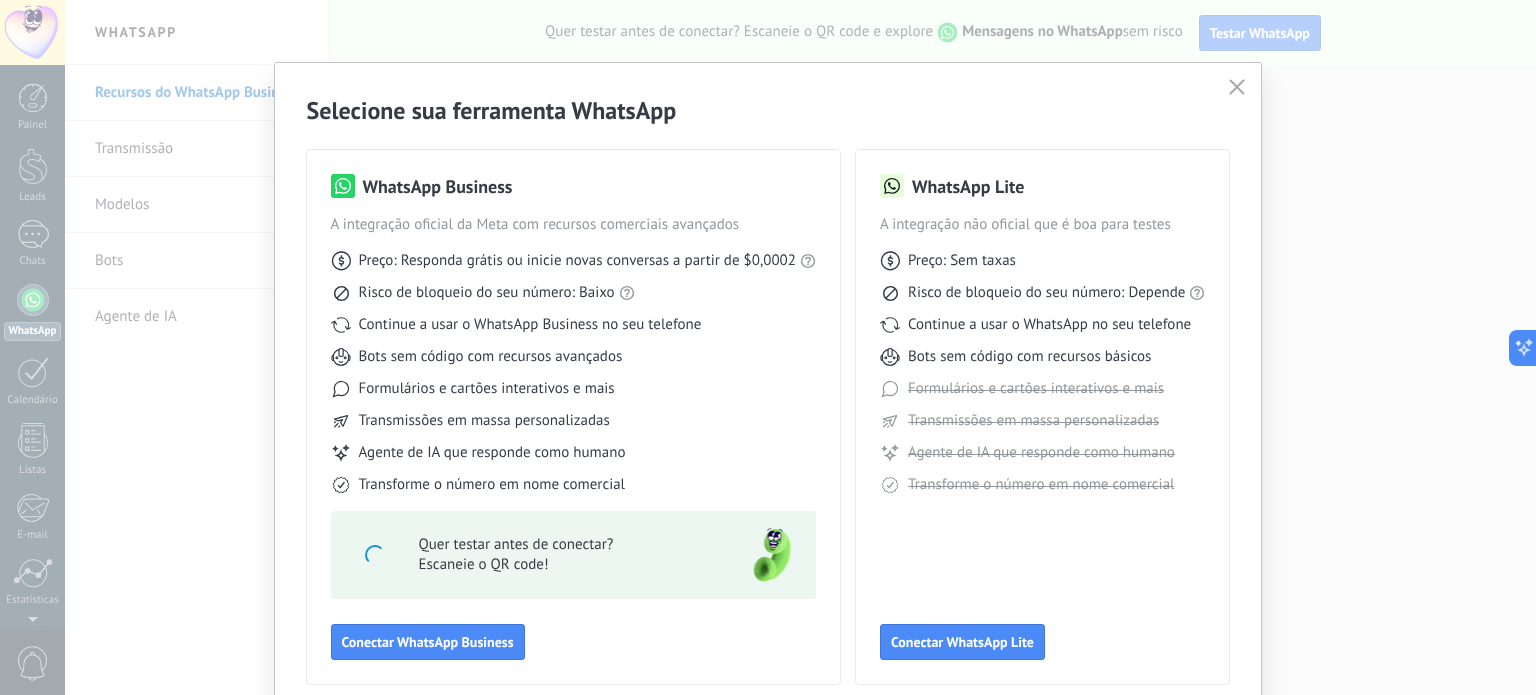 scroll, scrollTop: 0, scrollLeft: 0, axis: both 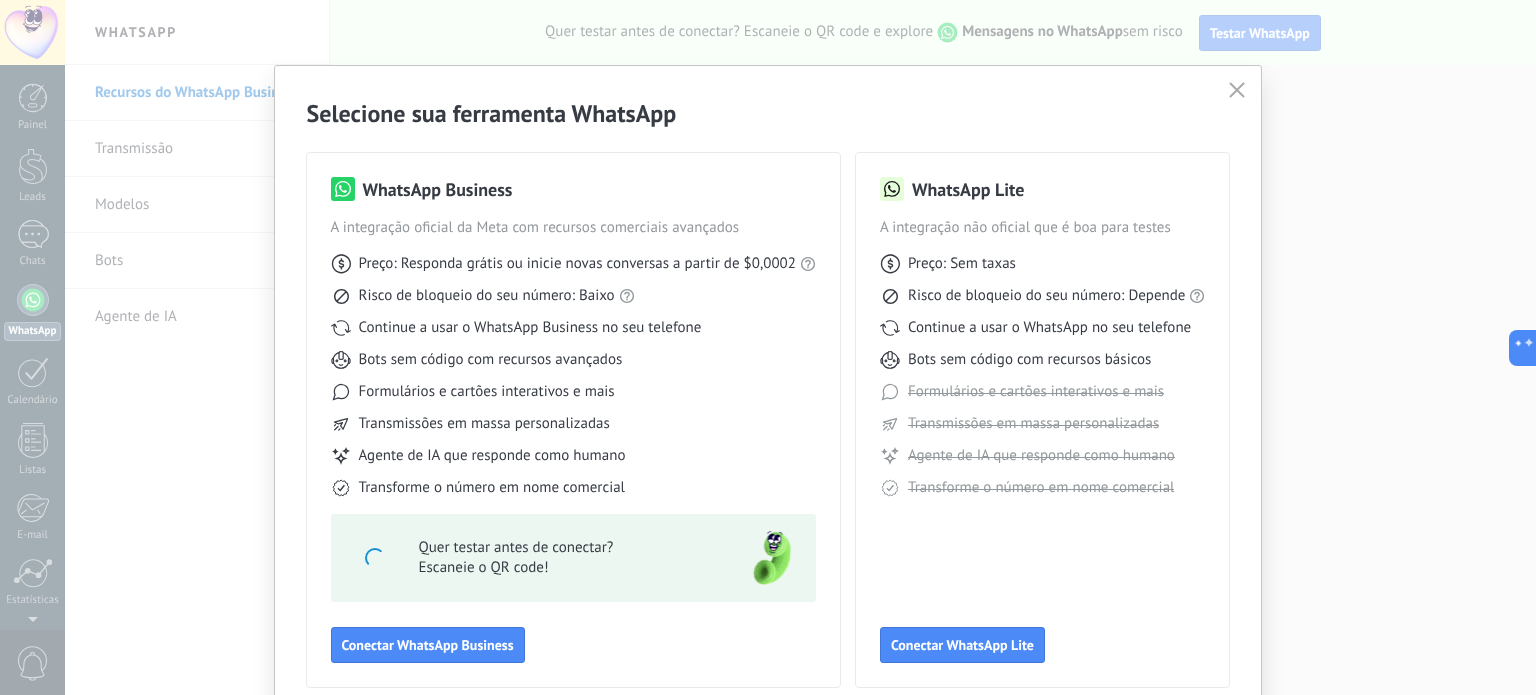 click 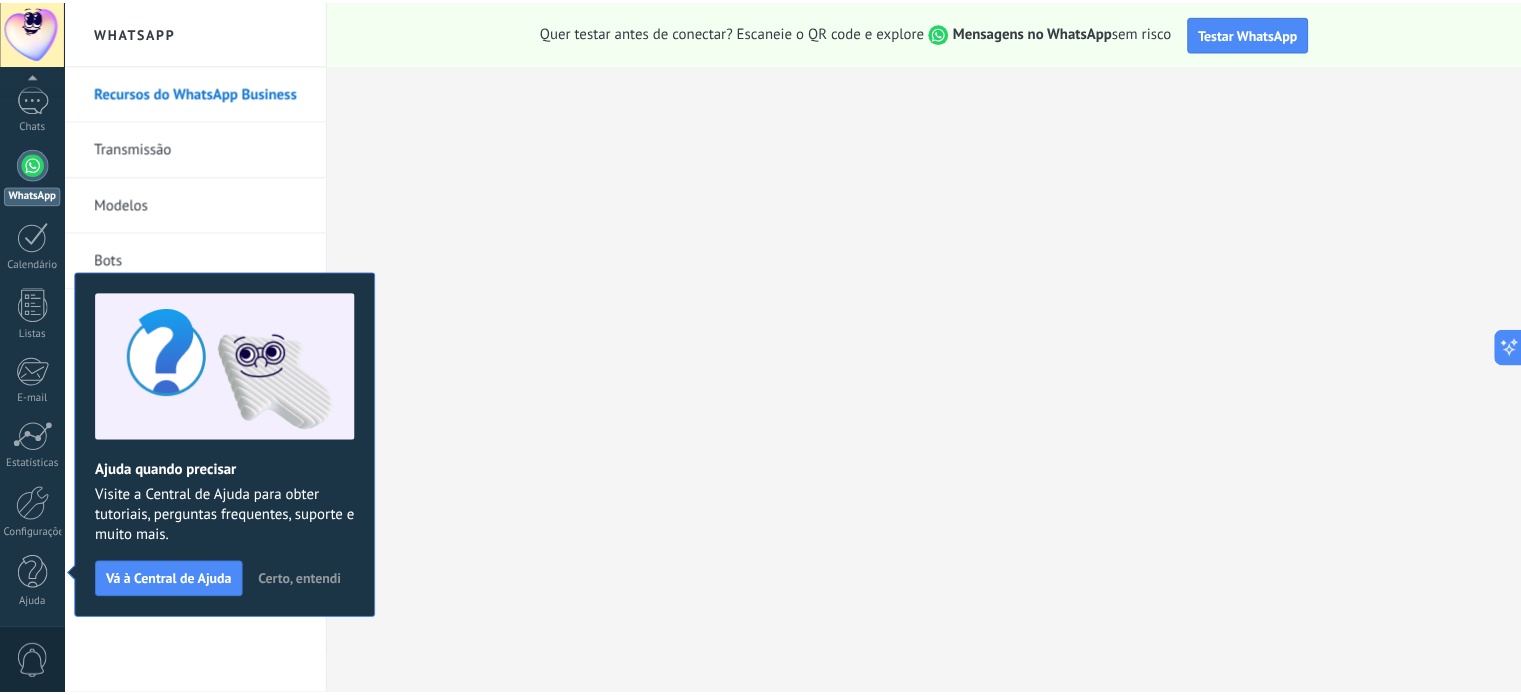 scroll, scrollTop: 0, scrollLeft: 0, axis: both 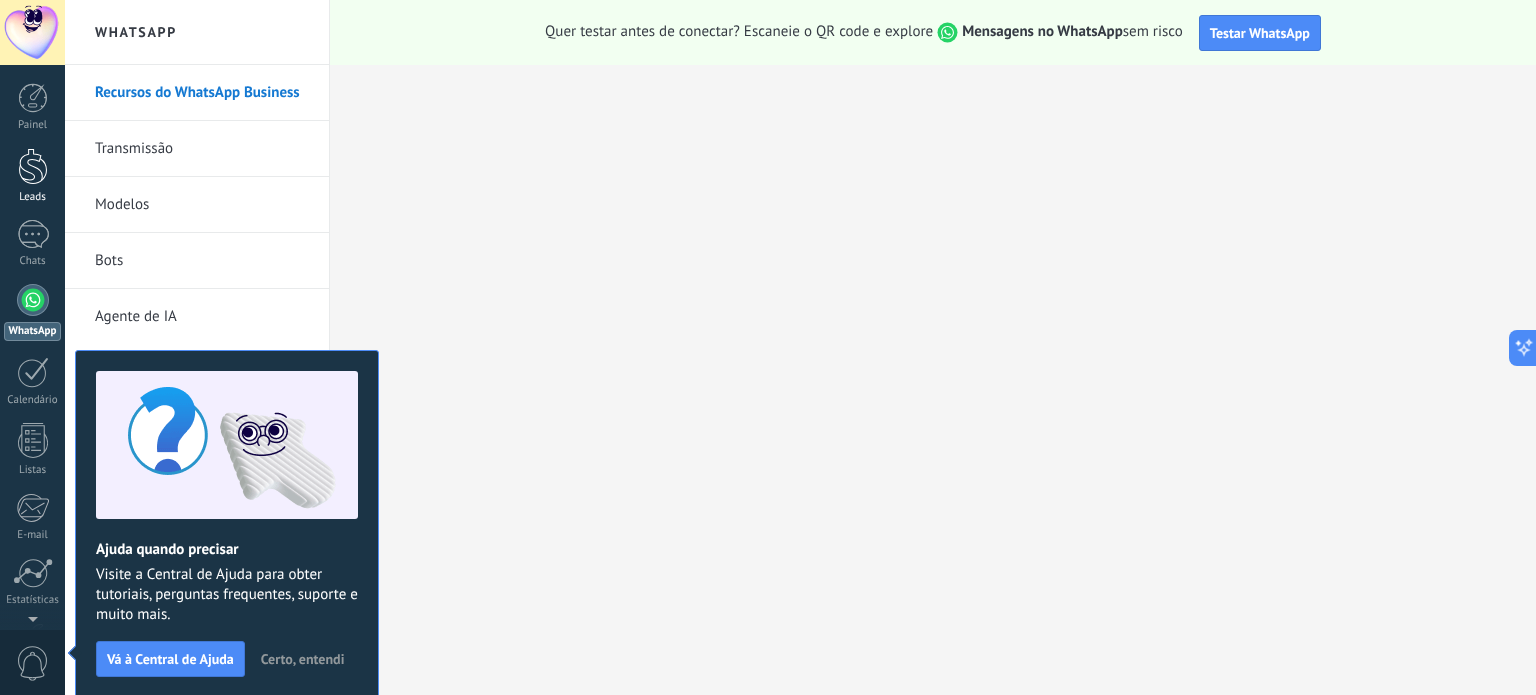 click at bounding box center [33, 166] 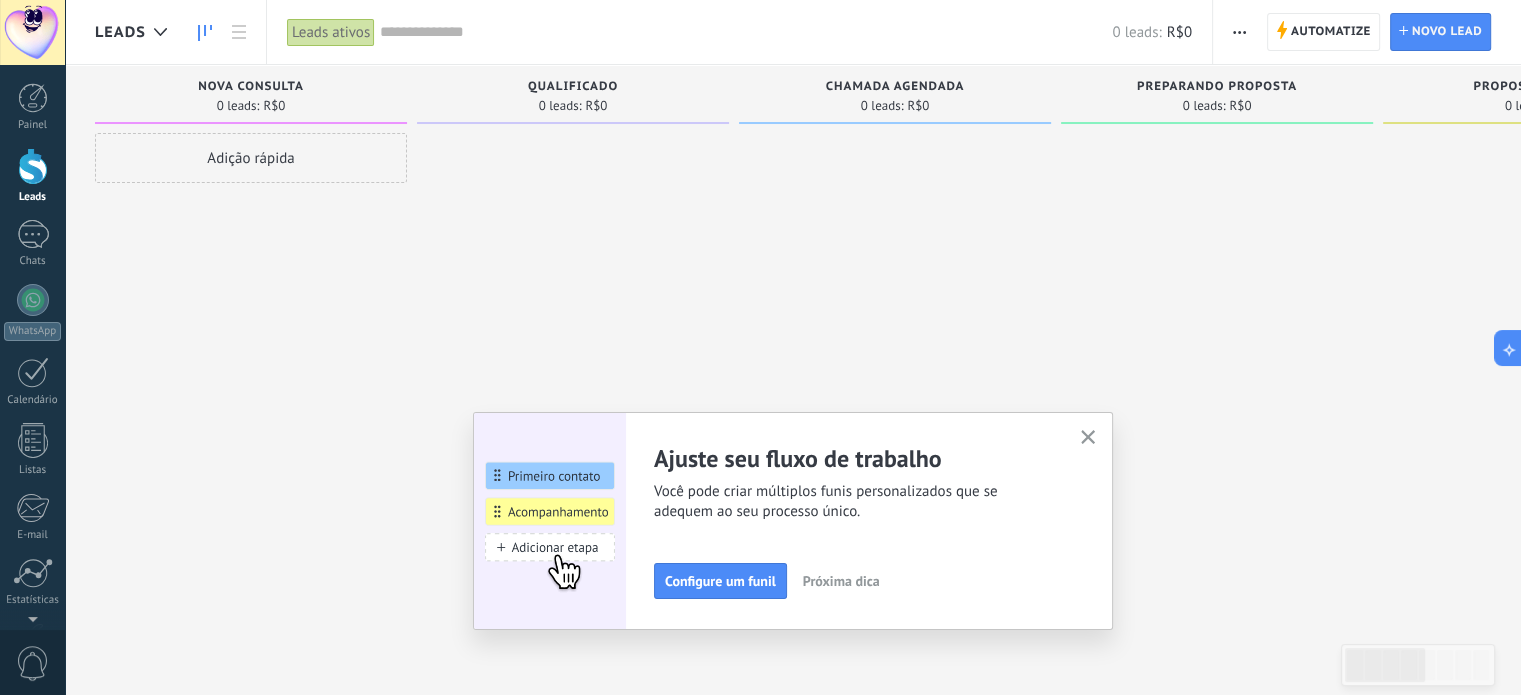click 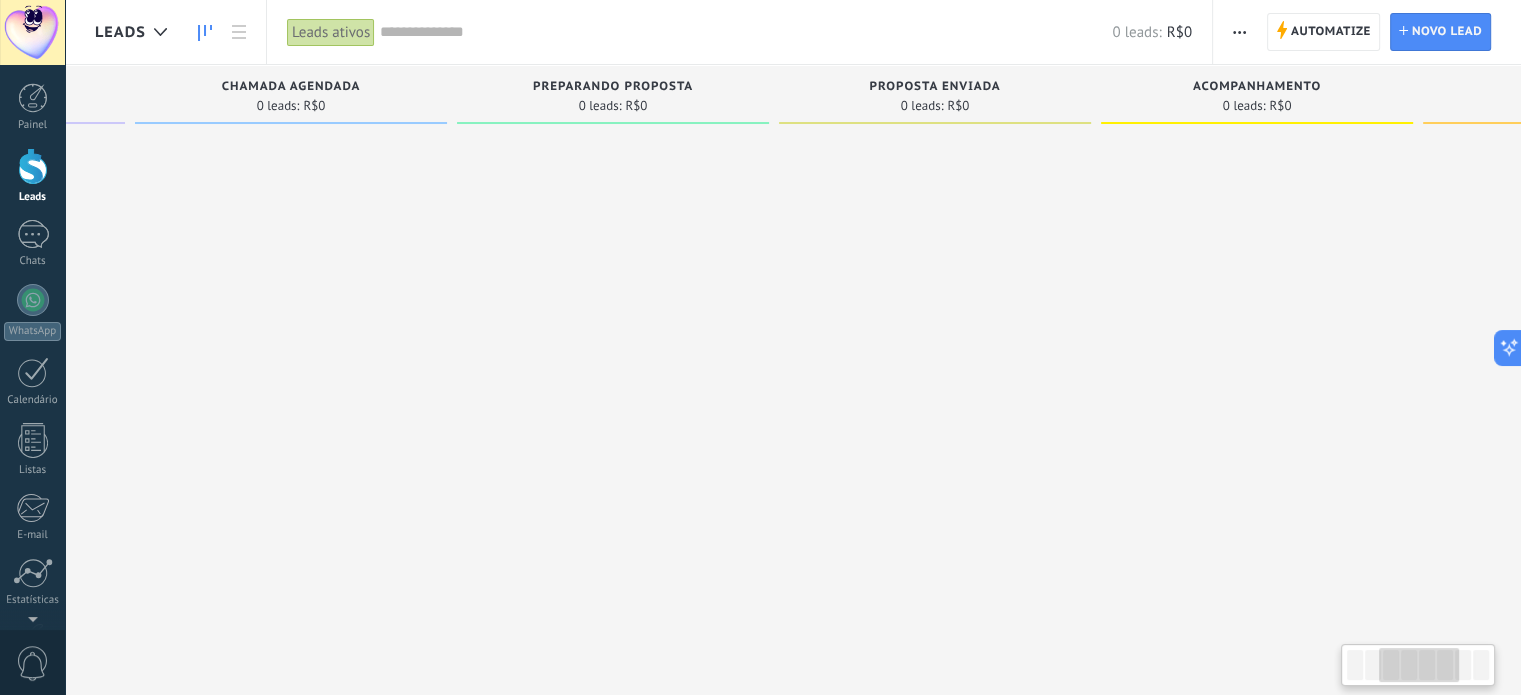 drag, startPoint x: 1038, startPoint y: 365, endPoint x: 460, endPoint y: 356, distance: 578.07007 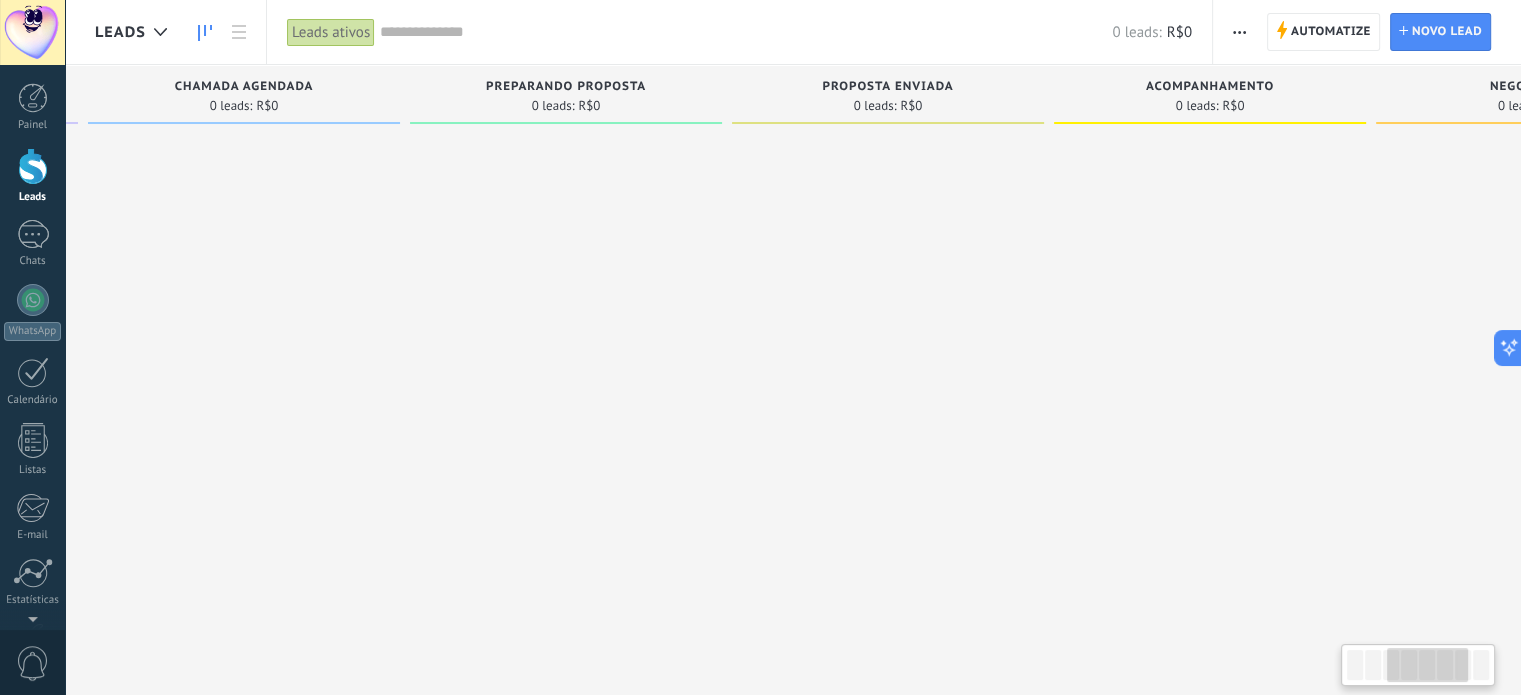 drag, startPoint x: 1280, startPoint y: 391, endPoint x: 1145, endPoint y: 405, distance: 135.72398 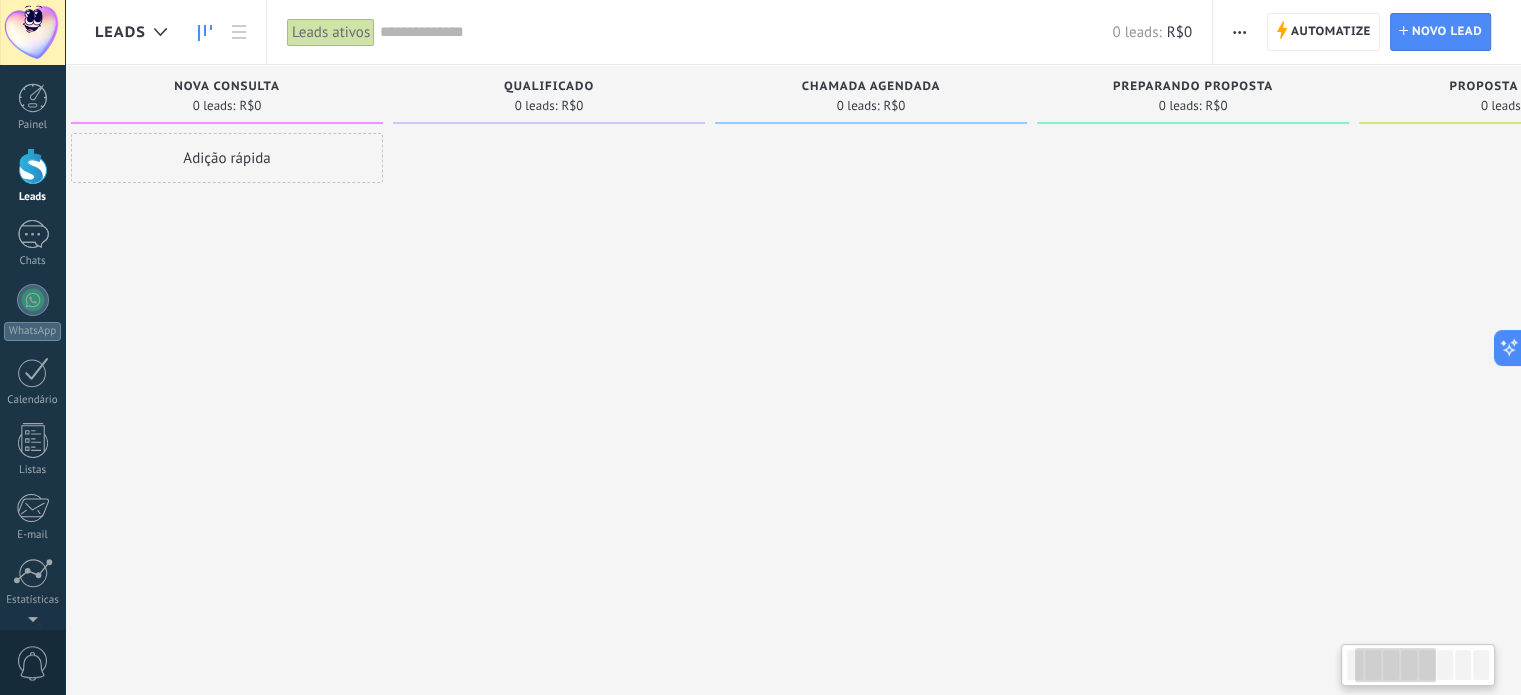 drag, startPoint x: 547, startPoint y: 389, endPoint x: 1086, endPoint y: 382, distance: 539.0455 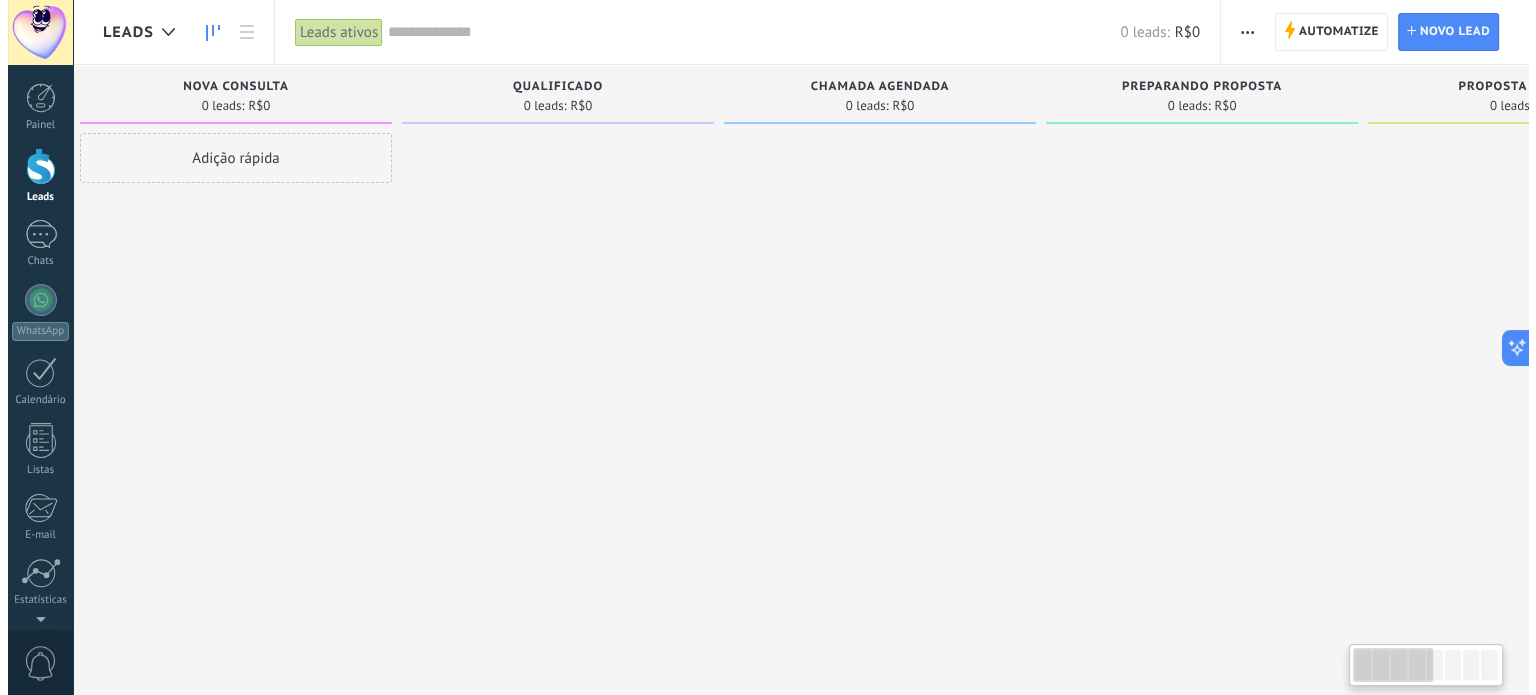 scroll, scrollTop: 0, scrollLeft: 0, axis: both 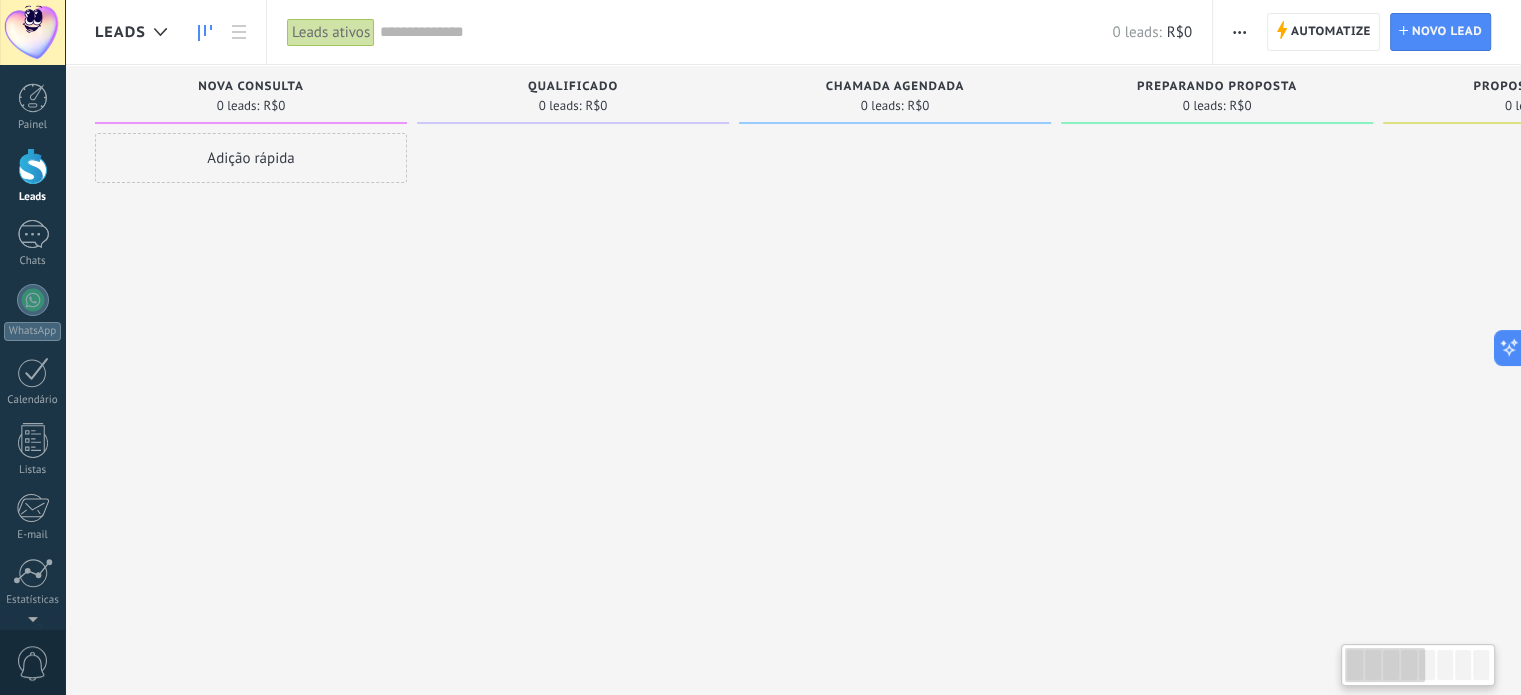 drag, startPoint x: 499, startPoint y: 354, endPoint x: 793, endPoint y: 355, distance: 294.0017 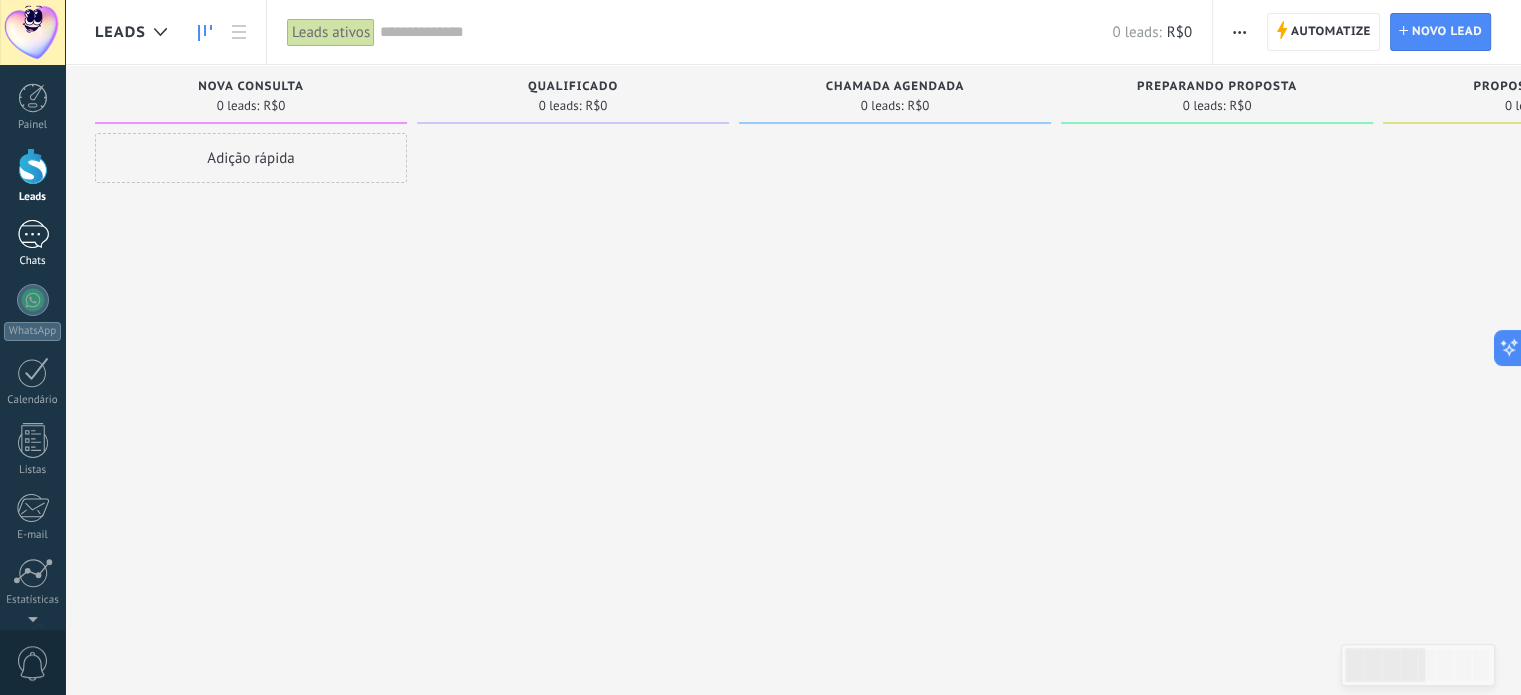 click at bounding box center [33, 234] 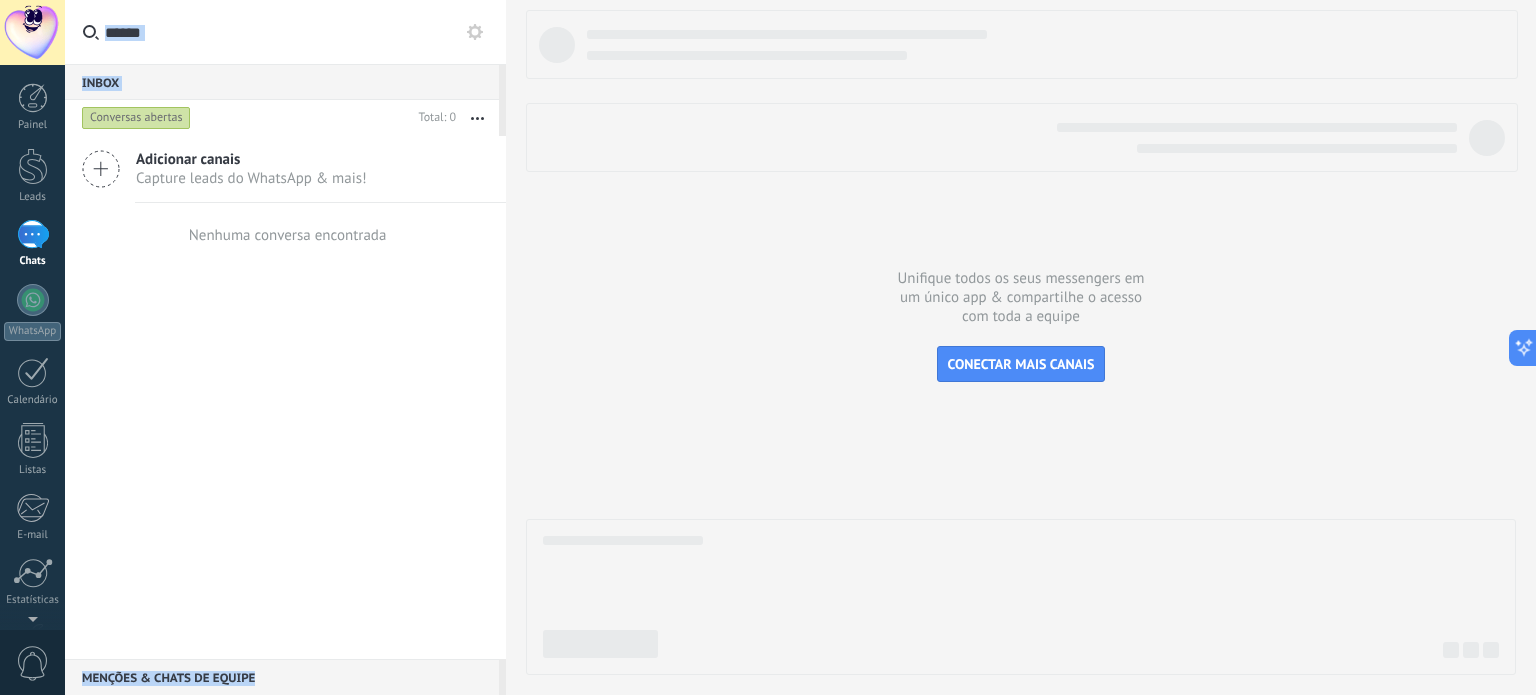 drag, startPoint x: 763, startPoint y: 141, endPoint x: 464, endPoint y: -75, distance: 368.85904 